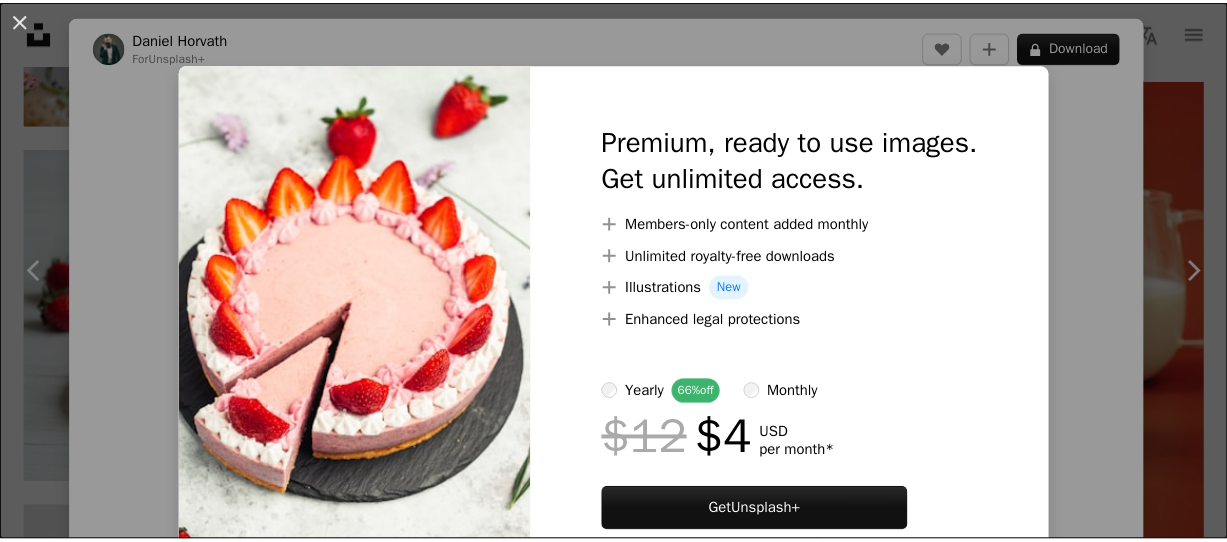 scroll, scrollTop: 1000, scrollLeft: 0, axis: vertical 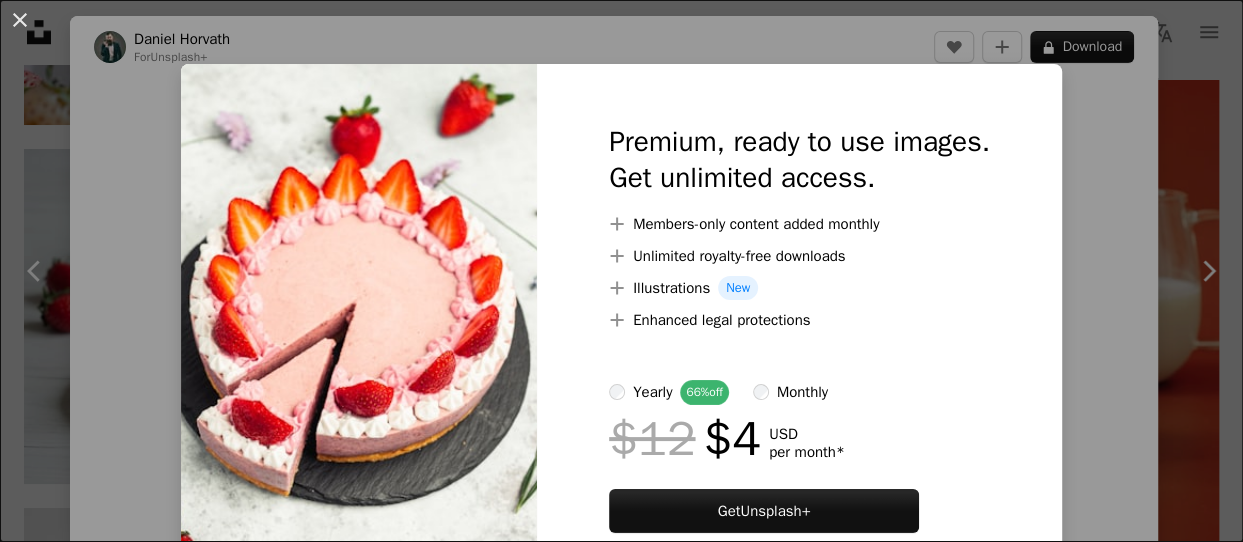 click on "An X shape Premium, ready to use images. Get unlimited access. A plus sign Members-only content added monthly A plus sign Unlimited royalty-free downloads A plus sign Illustrations  New A plus sign Enhanced legal protections yearly 66%  off monthly $12   $4 USD per month * Get  Unsplash+ * When paid annually, billed upfront  $48 Taxes where applicable. Renews automatically. Cancel anytime." at bounding box center (621, 271) 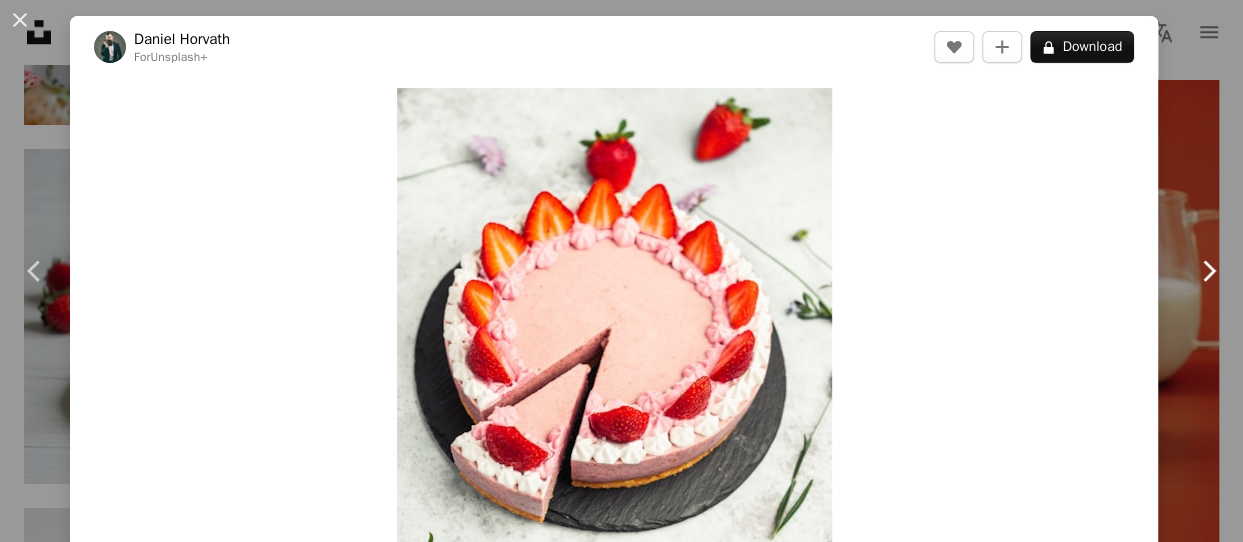 click on "Chevron right" at bounding box center [1208, 271] 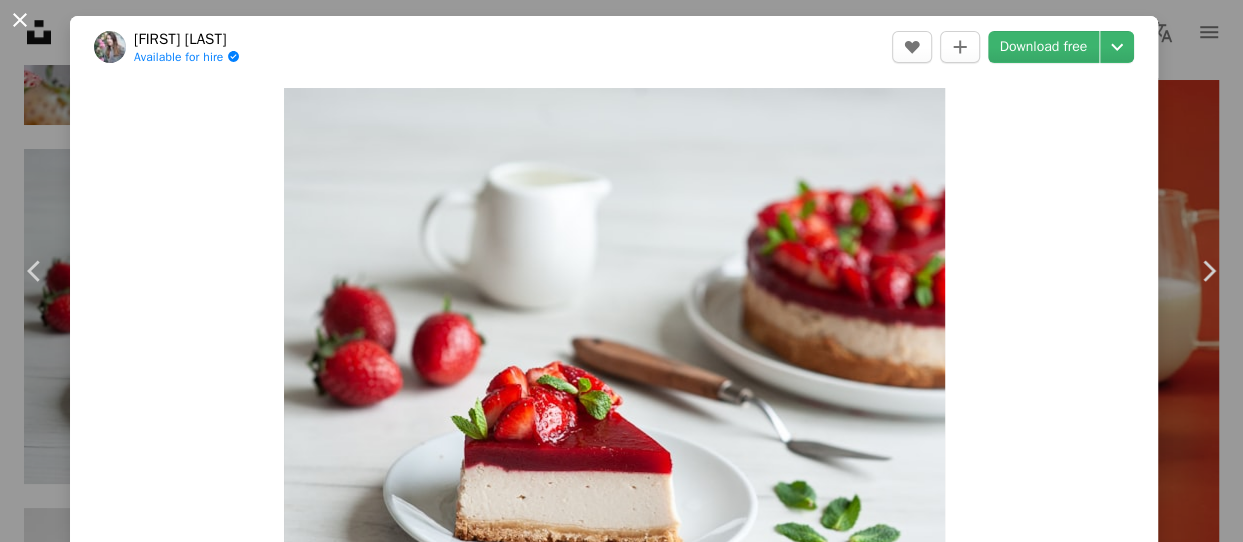 click on "An X shape" at bounding box center (20, 20) 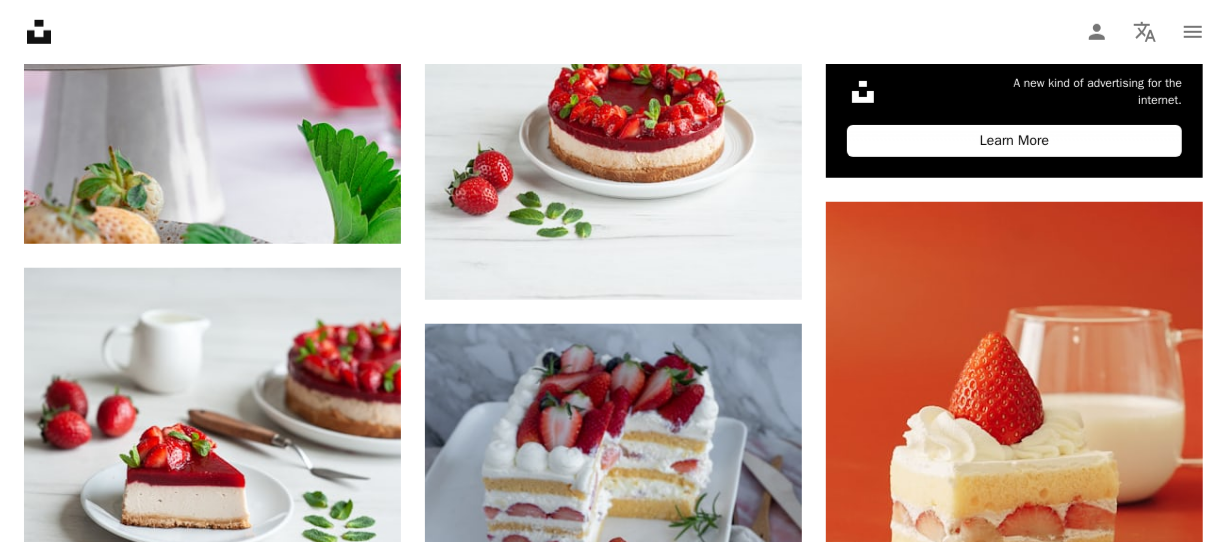 scroll, scrollTop: 833, scrollLeft: 0, axis: vertical 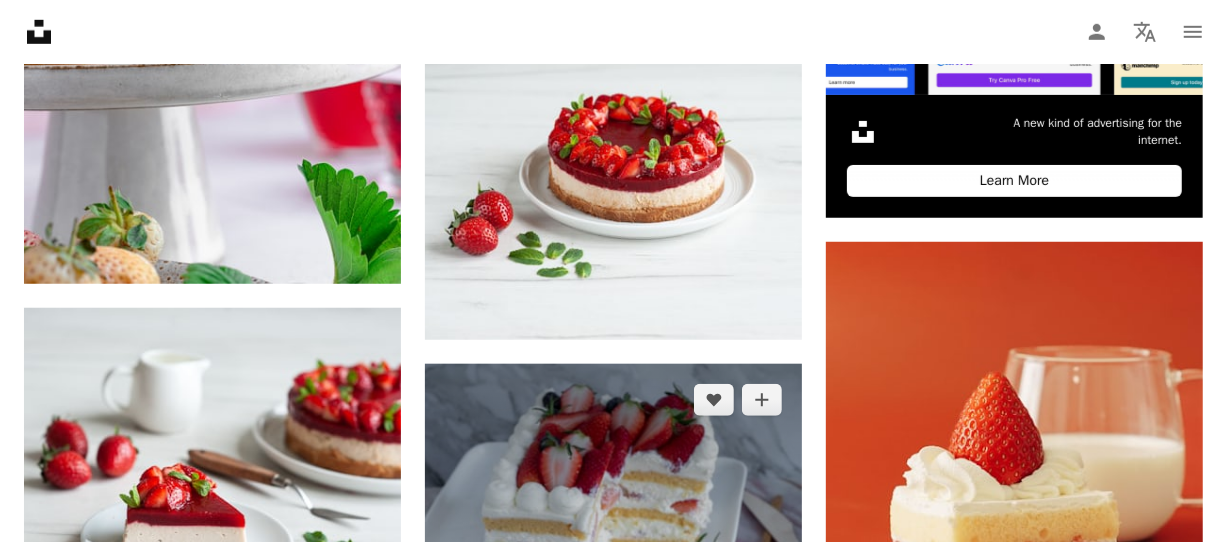 click at bounding box center (613, 615) 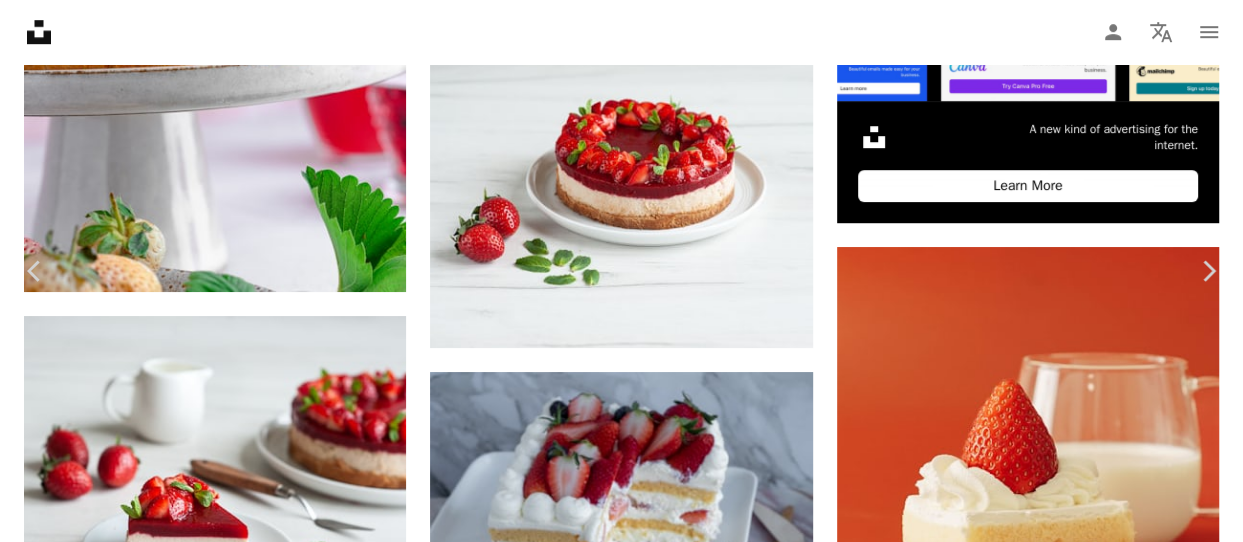 click on "Download free" at bounding box center (1044, 4116) 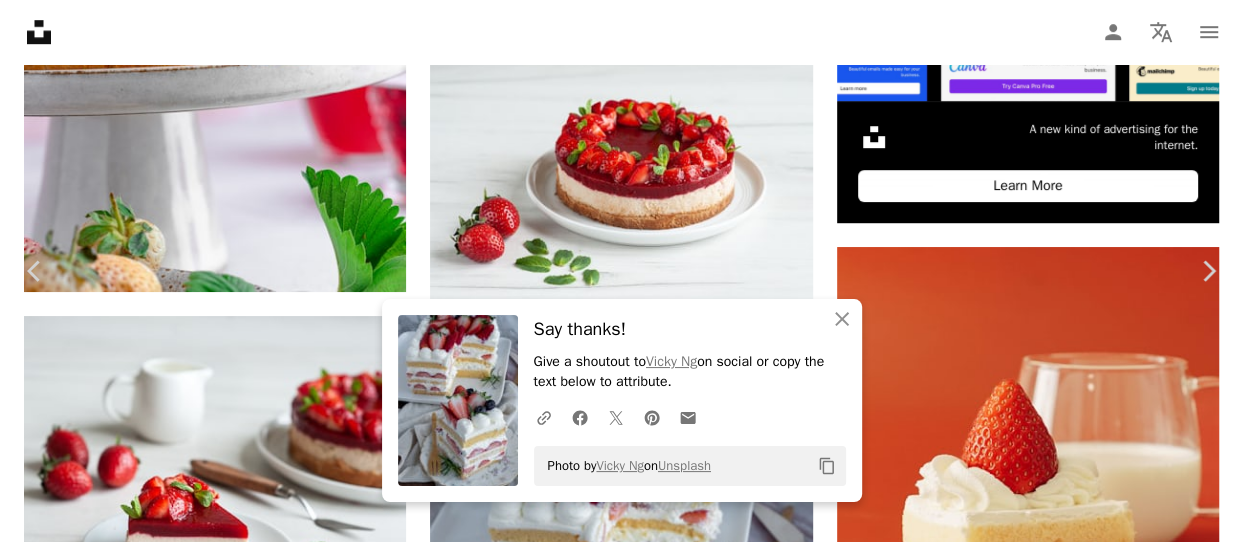 click on "An X shape Chevron left Chevron right An X shape Close Say thanks! Give a shoutout to [NAME] on social or copy the text below to attribute. A URL sharing icon (chains) Facebook icon X (formerly Twitter) icon Pinterest icon An envelope Photo by [NAME] on Unsplash
Copy content [NAME] [NAME] A heart A plus sign Download free Chevron down Zoom in Views 3,843,354 Downloads 11,949 A forward-right arrow Share Info icon Info More Actions Strawberry Shortcake Calendar outlined Published on July 26, 2021 Camera OLYMPUS IMAGING CORP., E-M5MarkII Safety Free to use under the Unsplash License cake baking desserts strawberry shortcake shortcake food dessert cream creme icing torte HD Wallpapers Browse premium related images on iStock | Save 20% code UNSPLASH20 View more on iStock ↗ Related images A heart A plus sign ☀️Shine_ Photos Arrow pointing down A heart A plus sign [NAME] Available for hire A checkmark inside of a circle Arrow pointing down A heart A plus sign Joshua Glass" at bounding box center [621, 4340] 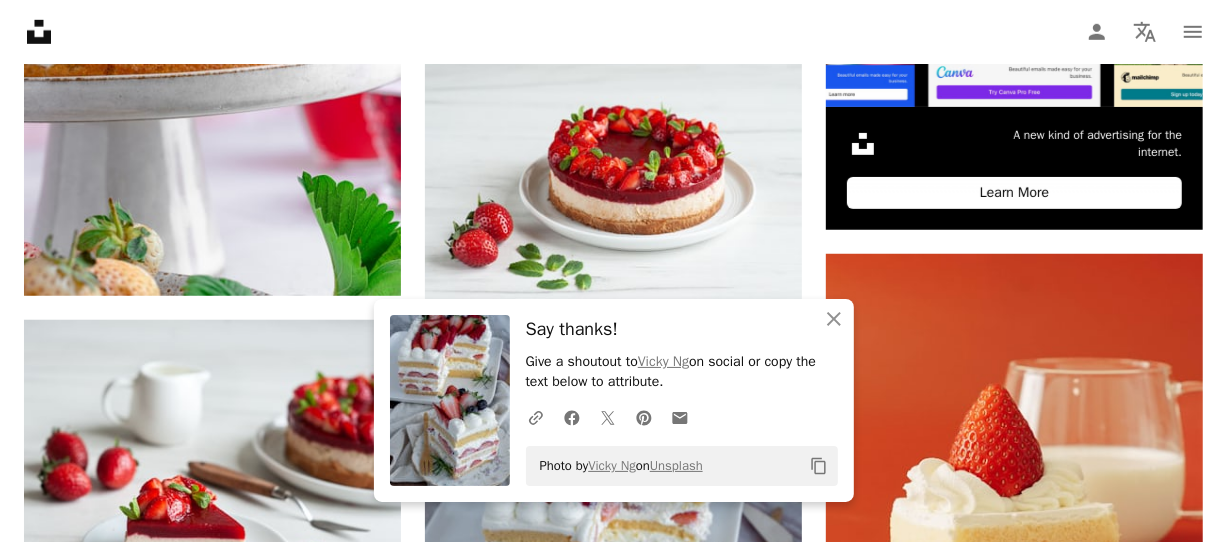 scroll, scrollTop: 0, scrollLeft: 0, axis: both 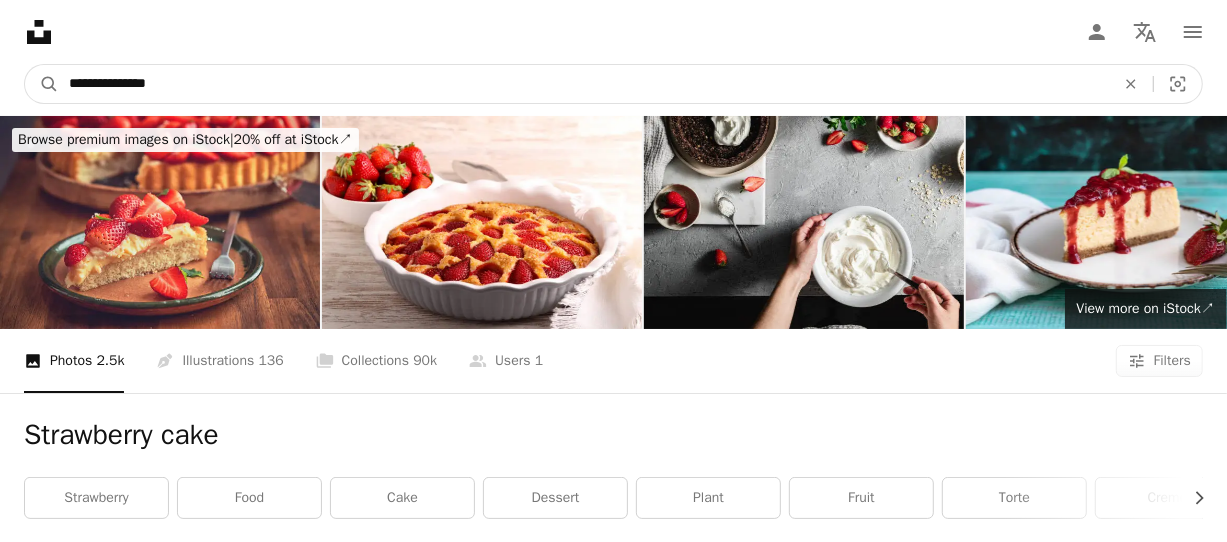 drag, startPoint x: 243, startPoint y: 70, endPoint x: 0, endPoint y: 119, distance: 247.8911 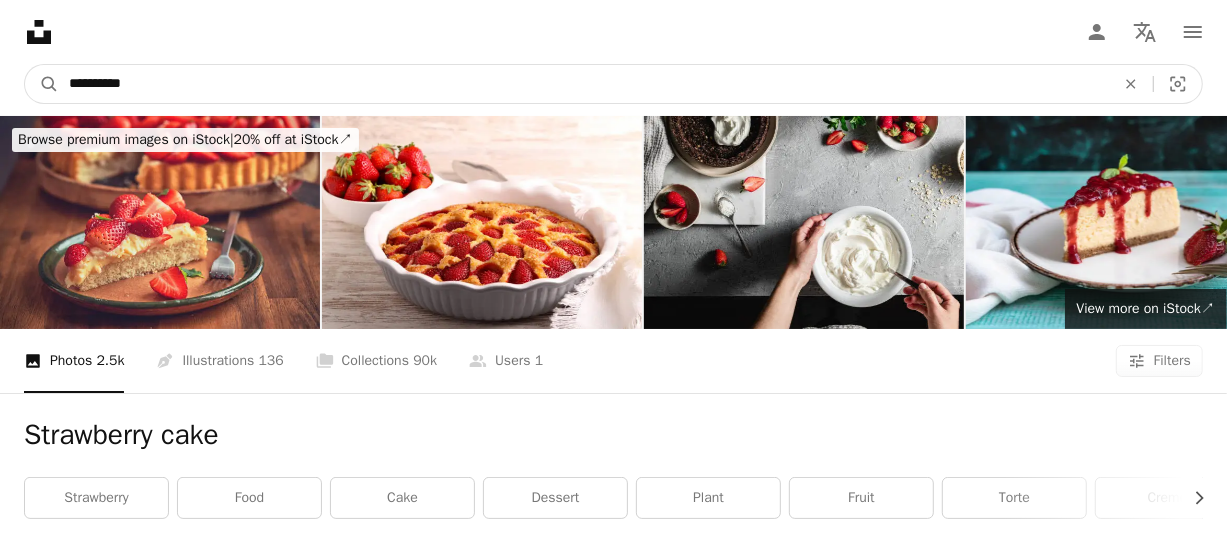 type on "**********" 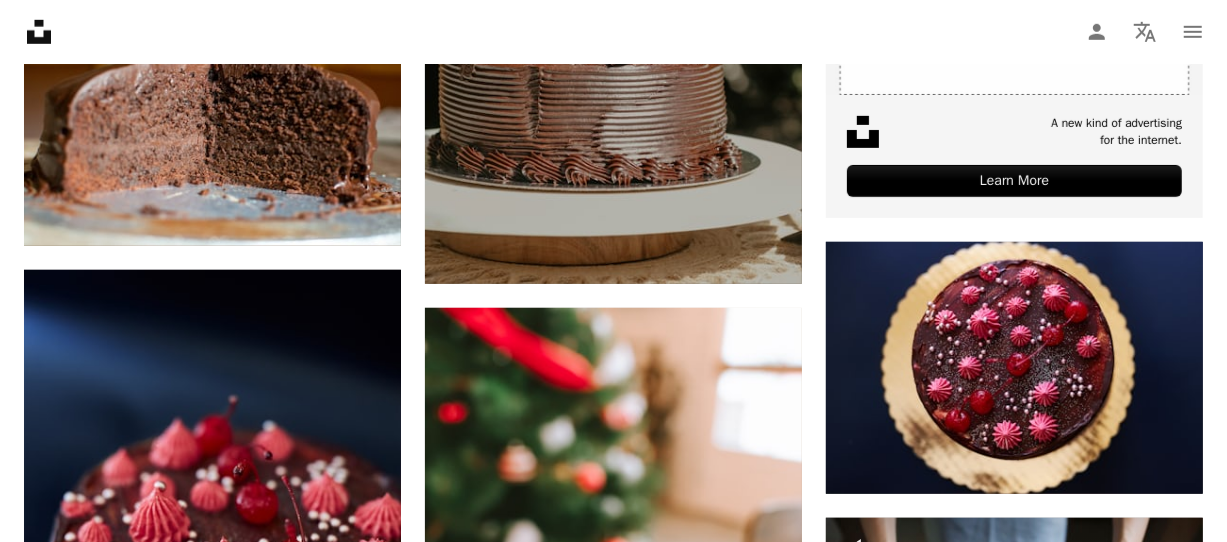scroll, scrollTop: 0, scrollLeft: 0, axis: both 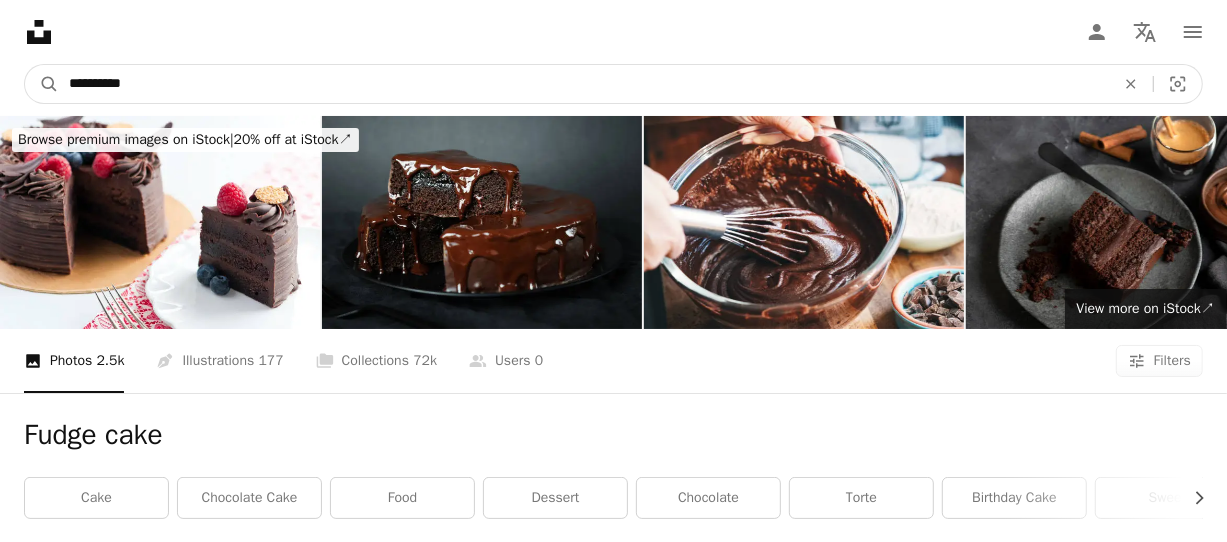drag, startPoint x: 334, startPoint y: 81, endPoint x: 0, endPoint y: 56, distance: 334.93433 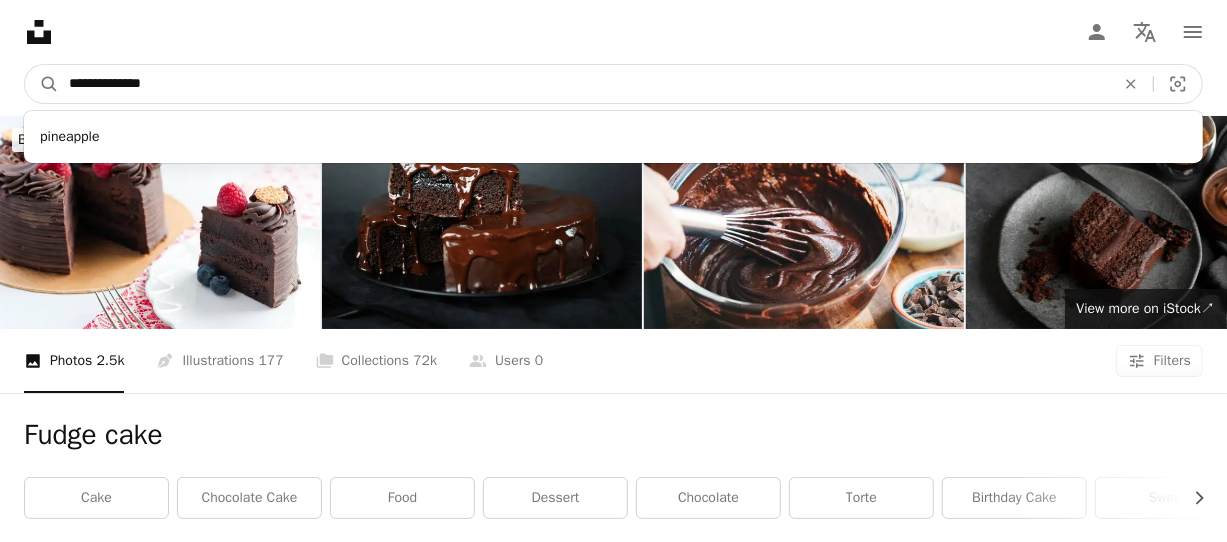 type on "**********" 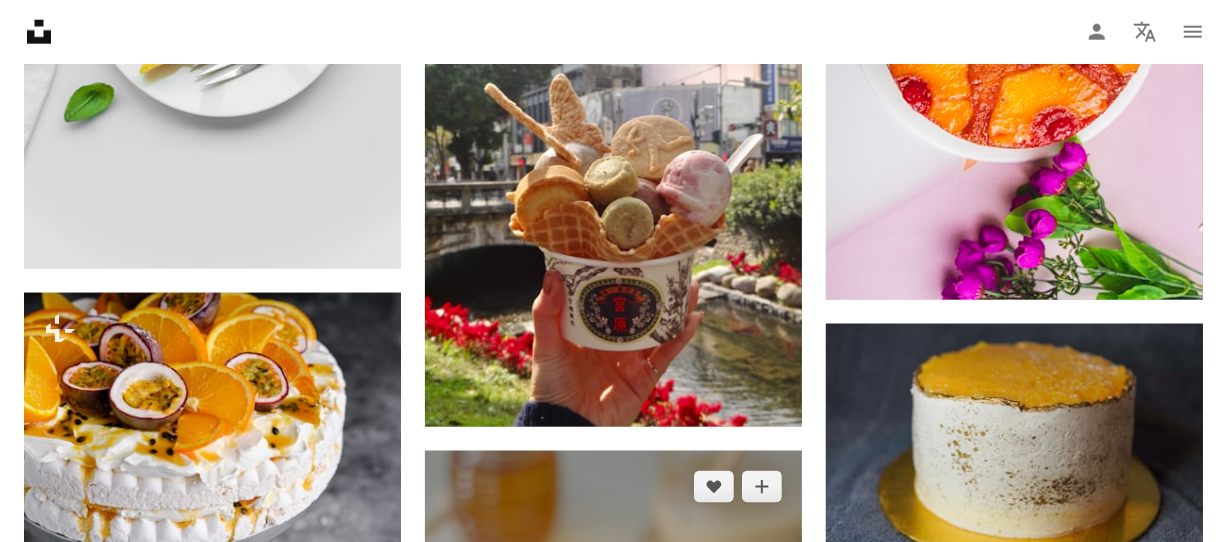 scroll, scrollTop: 1333, scrollLeft: 0, axis: vertical 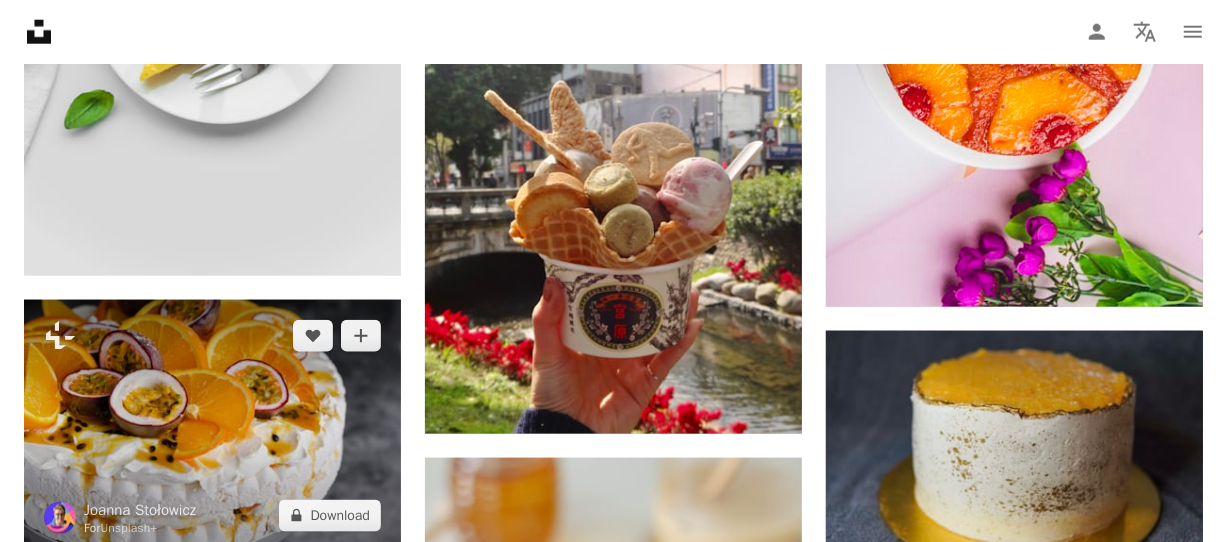 click at bounding box center [212, 426] 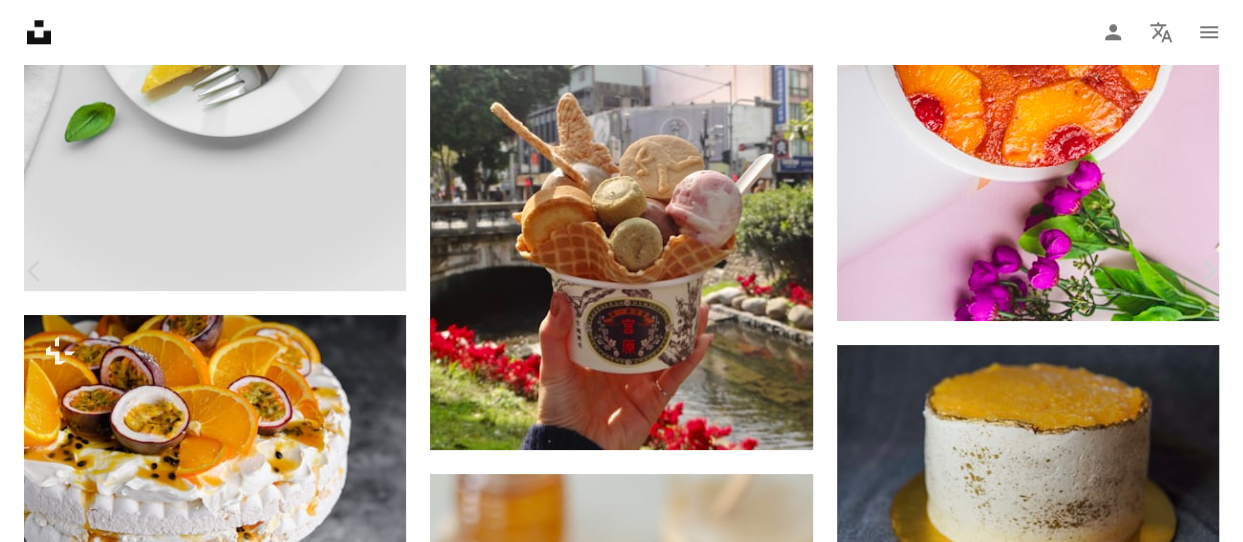 click on "An X shape Chevron left Chevron right Chevron right [NAME] For Unsplash+ A heart A plus sign A lock Download Zoom in A forward-right arrow Share More Actions Calendar outlined Published on April 25, 2024 Safety Licensed under the Unsplash+ License food dessert food photography culinary passion fruit food styling pavlova meringue pavlova cake Free images Related images Plus sign for Unsplash+ A heart A plus sign [NAME] For Unsplash+ A lock Download Plus sign for Unsplash+ A heart A plus sign [NAME] For Unsplash+ A lock Download Plus sign for Unsplash+ A heart A plus sign Curated Lifestyle For Unsplash+ A lock Download Plus sign for Unsplash+ A heart A plus sign Curated Lifestyle For Unsplash+ A lock Download Plus sign for Unsplash+ A heart A plus sign [NAME] For Unsplash+ A lock Download Plus sign for Unsplash+ A heart A plus sign [NAME] For Unsplash+ A lock Download Plus sign for Unsplash+ A heart A plus sign Patrycja Jadach For Unsplash+ A lock Download Plus sign for Unsplash+ A heart A plus sign Patrycja Jadach For Unsplash+ A lock Download A heart" at bounding box center (621, 3787) 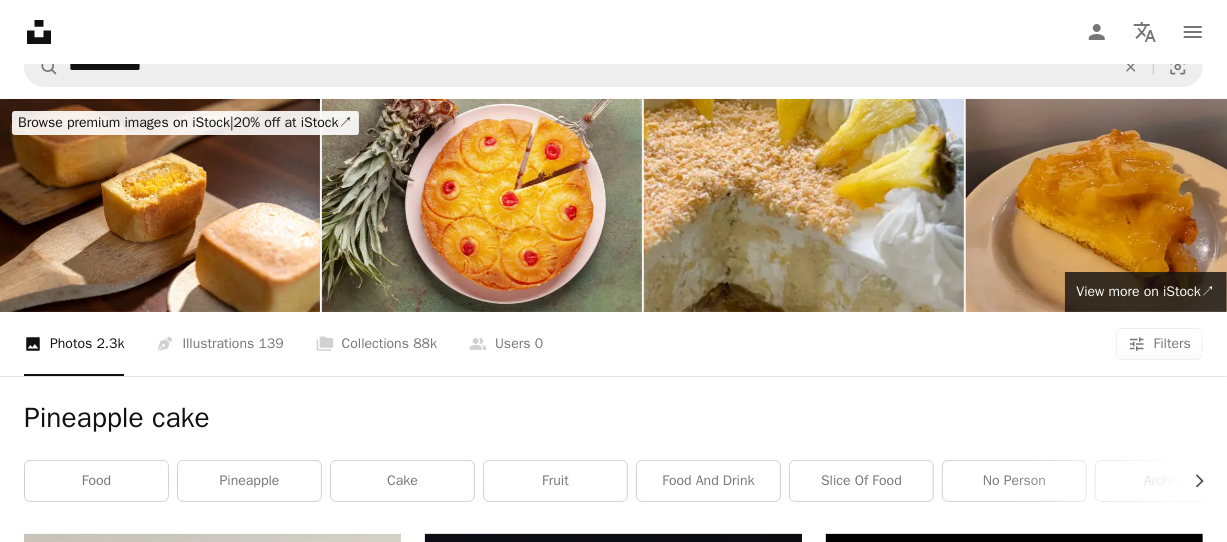 scroll, scrollTop: 0, scrollLeft: 0, axis: both 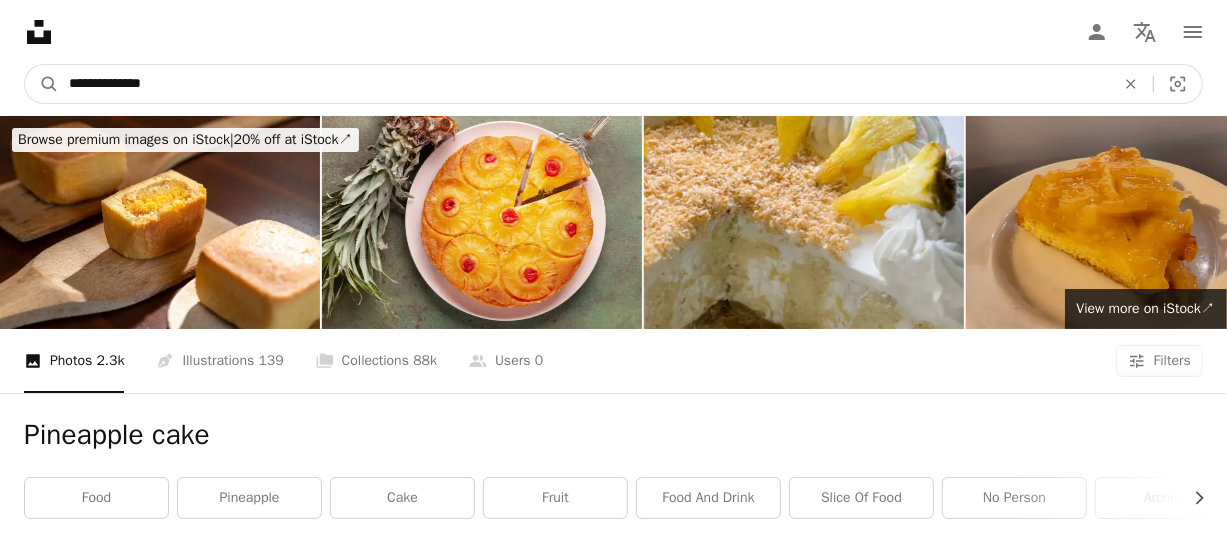 drag, startPoint x: 262, startPoint y: 81, endPoint x: 0, endPoint y: 96, distance: 262.42905 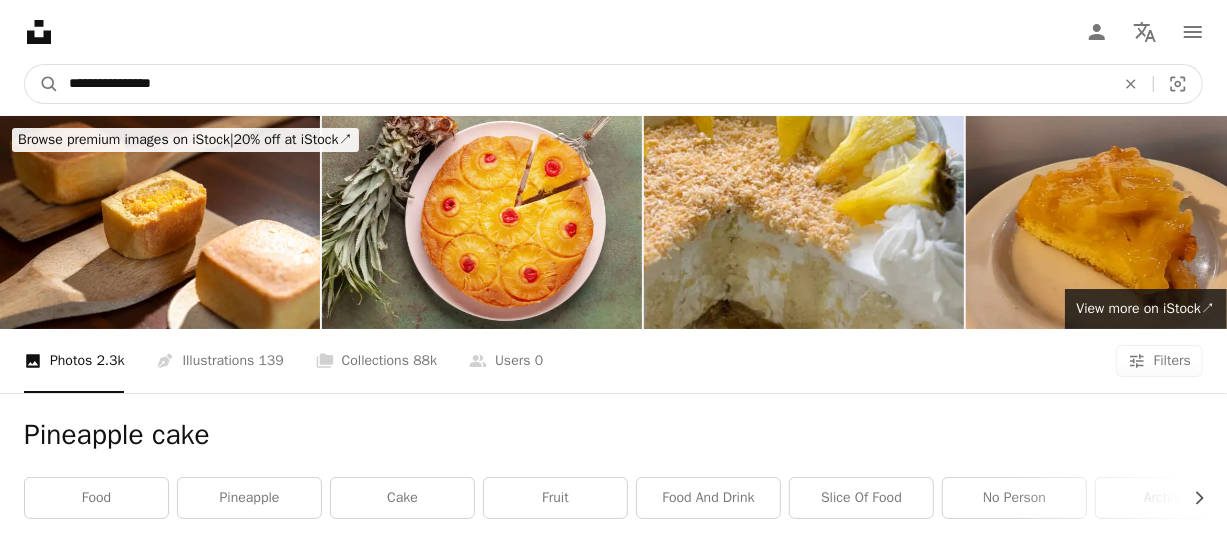 type on "**********" 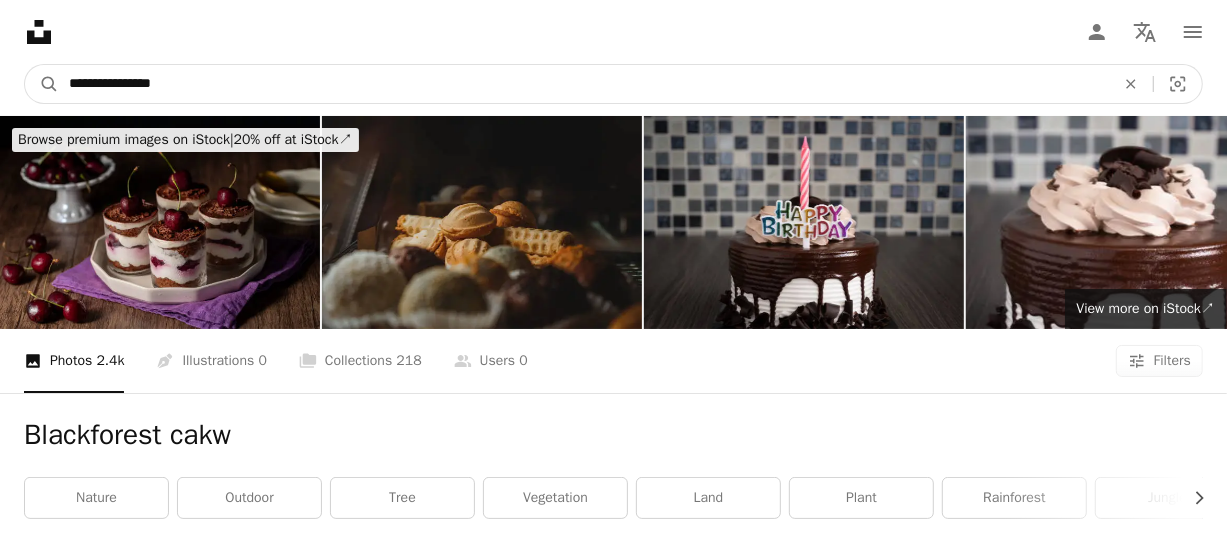 click on "**********" at bounding box center [584, 84] 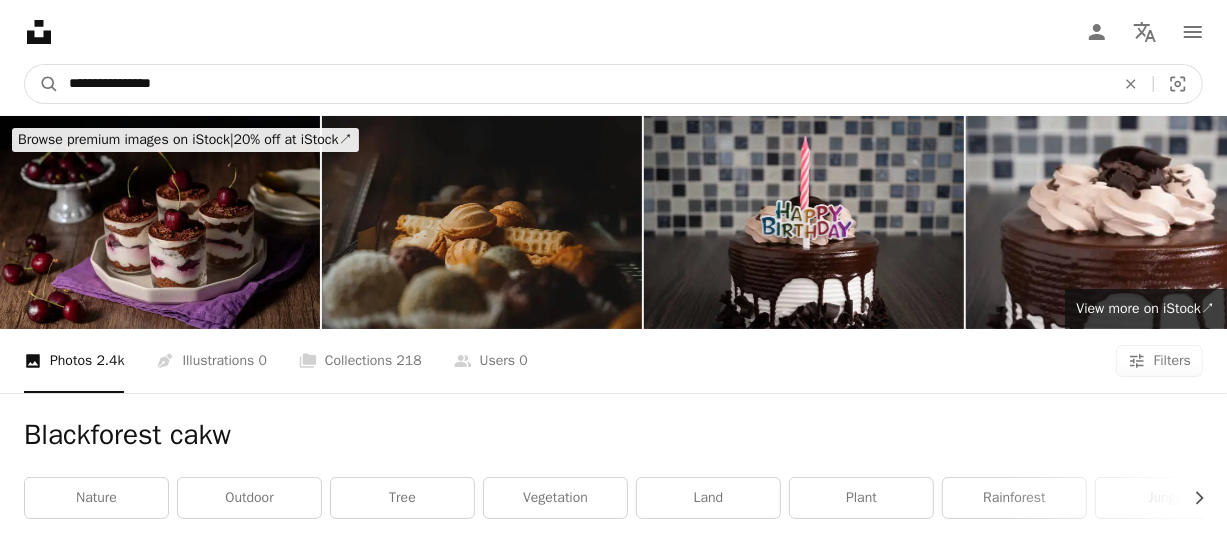 type on "**********" 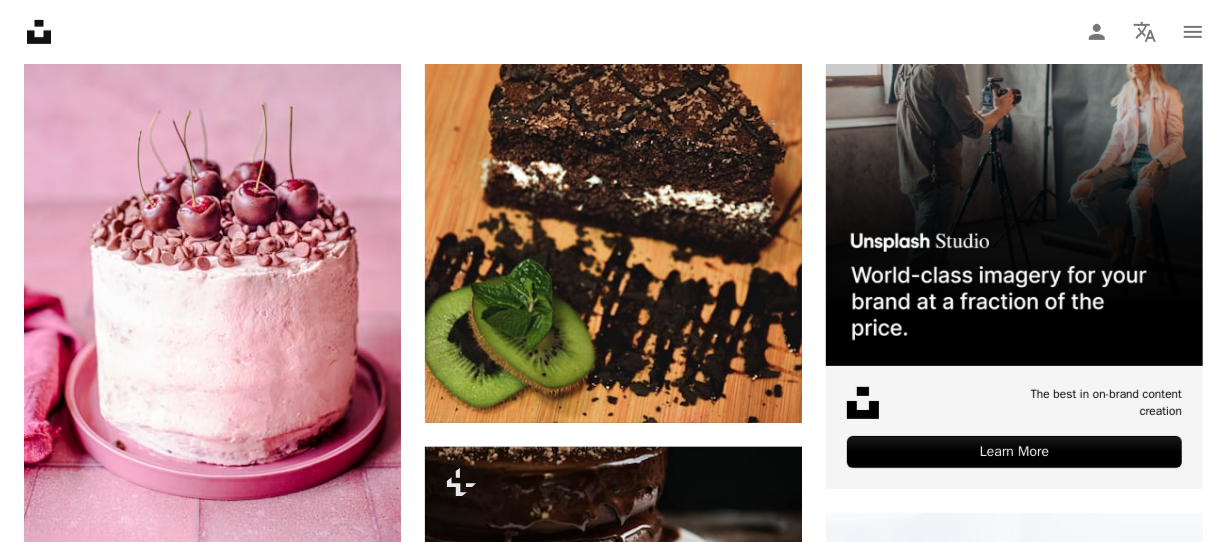 scroll, scrollTop: 0, scrollLeft: 0, axis: both 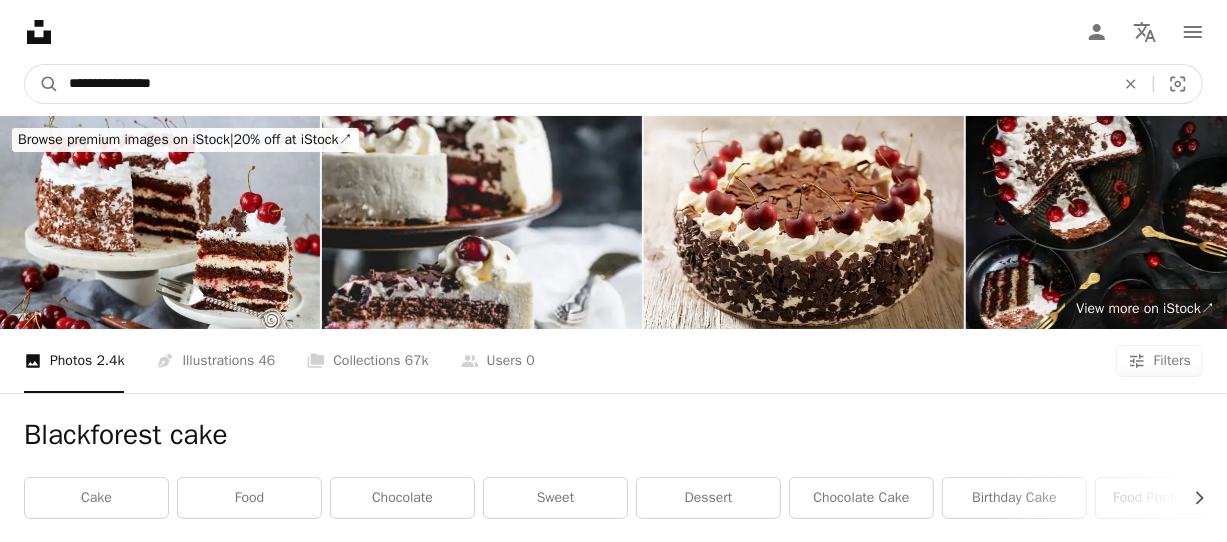 drag, startPoint x: 294, startPoint y: 71, endPoint x: 0, endPoint y: 68, distance: 294.01532 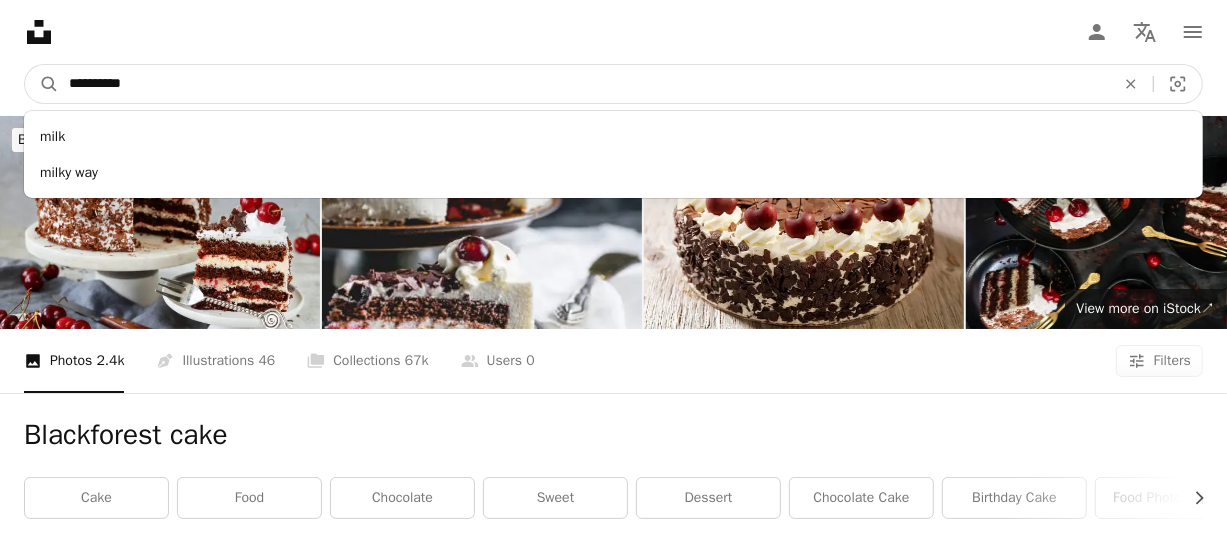 type on "**********" 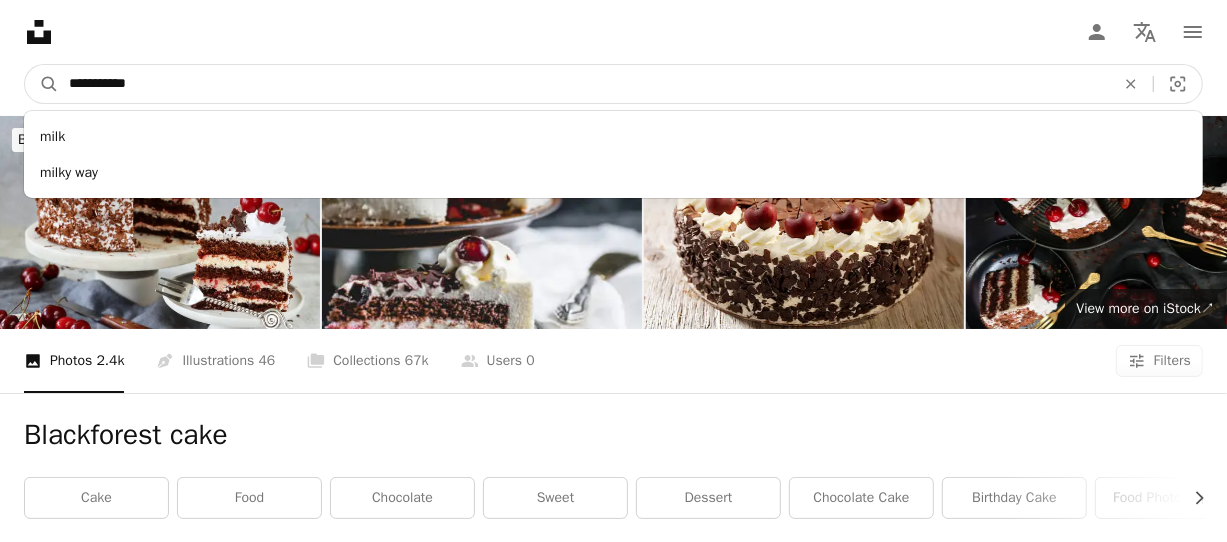 click on "A magnifying glass" at bounding box center (42, 84) 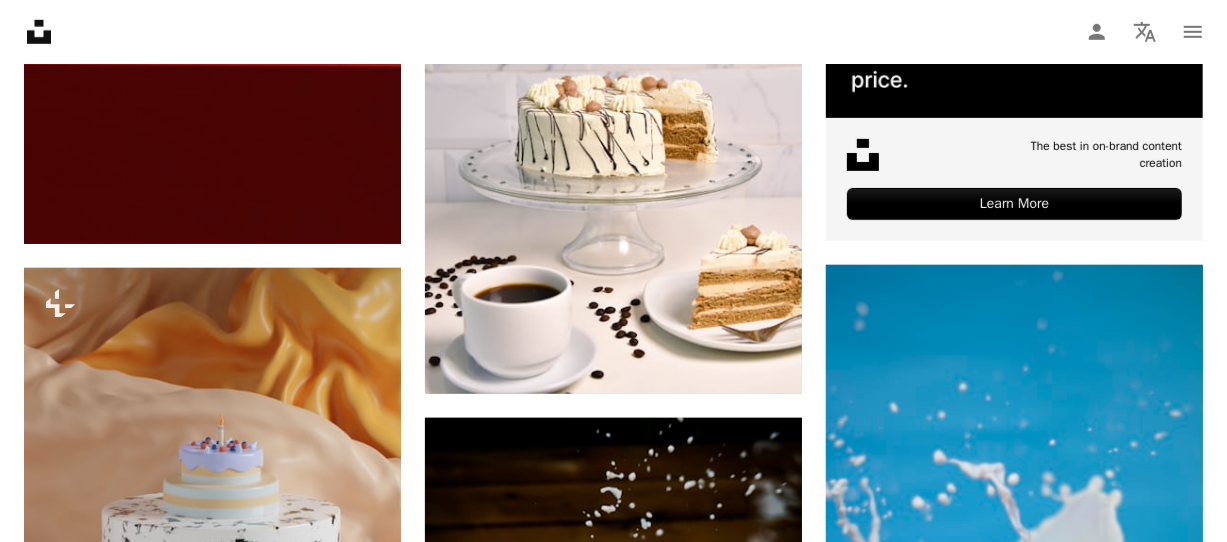 scroll, scrollTop: 666, scrollLeft: 0, axis: vertical 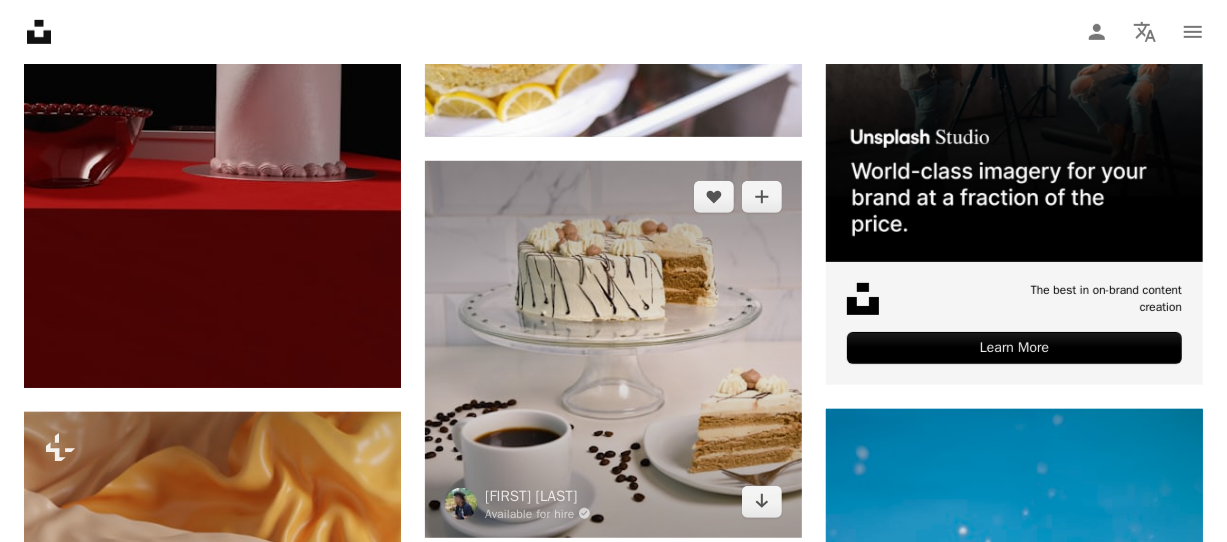 click at bounding box center [613, 349] 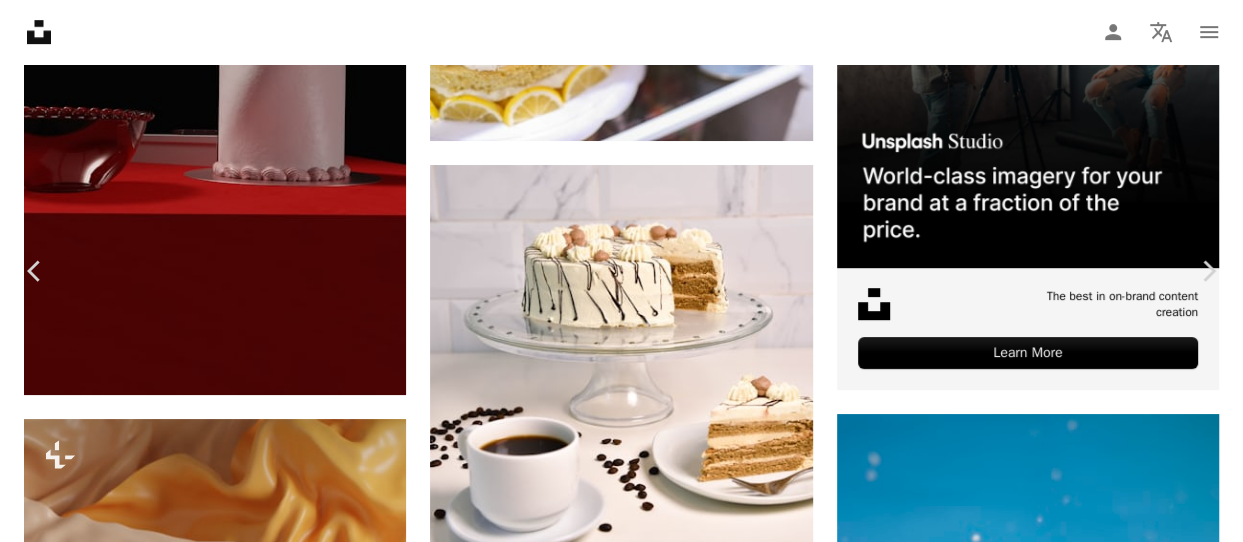 click on "Download free" at bounding box center (1044, 3842) 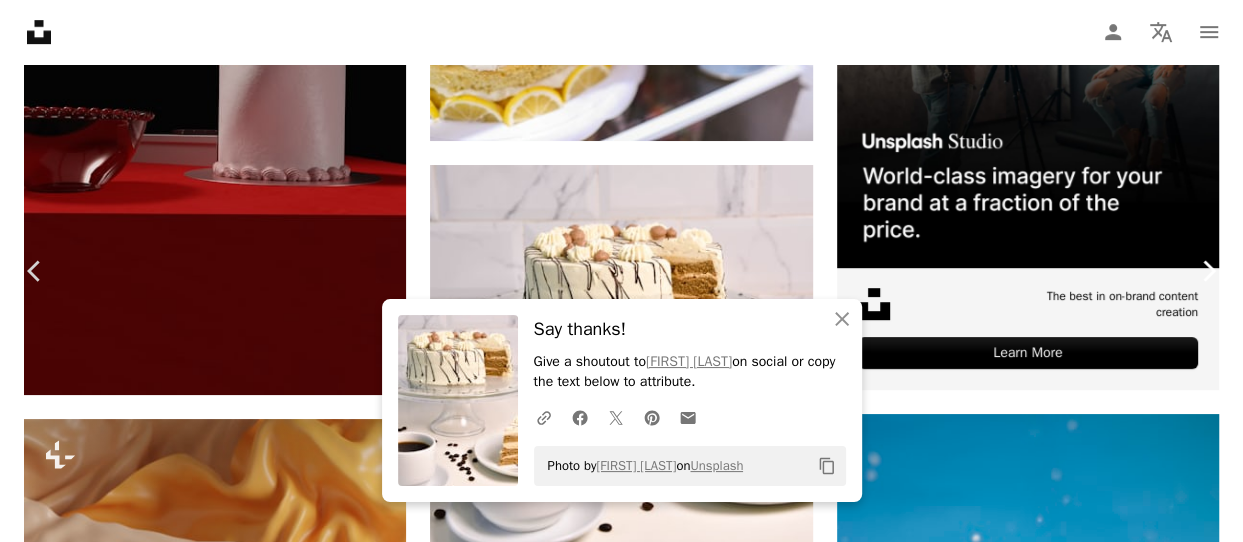 click on "Chevron right" at bounding box center (1208, 271) 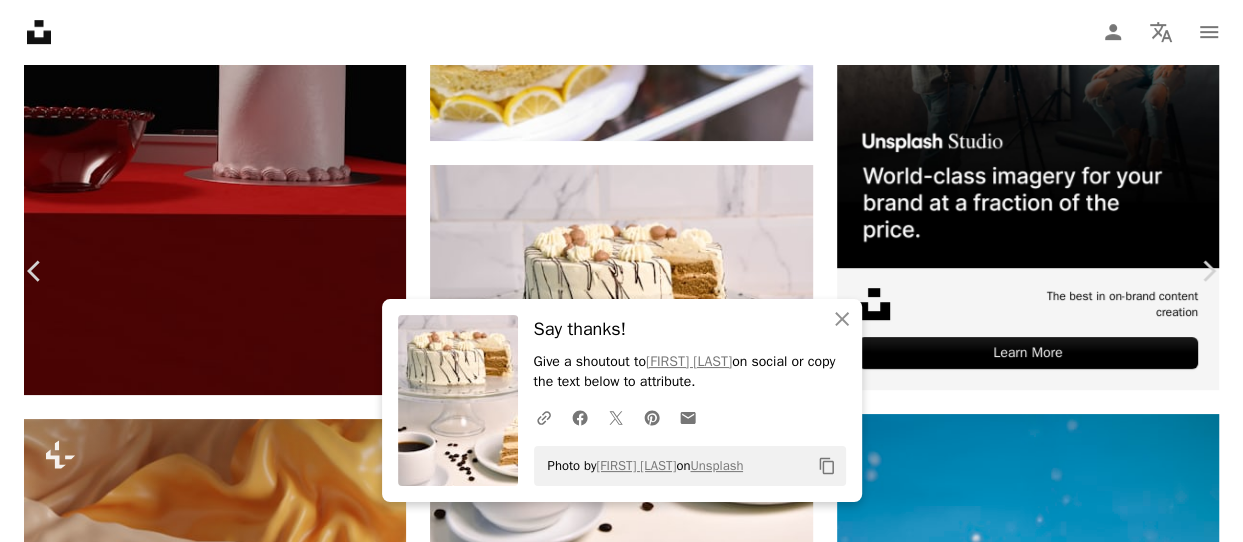 click on "An X shape" at bounding box center [20, 20] 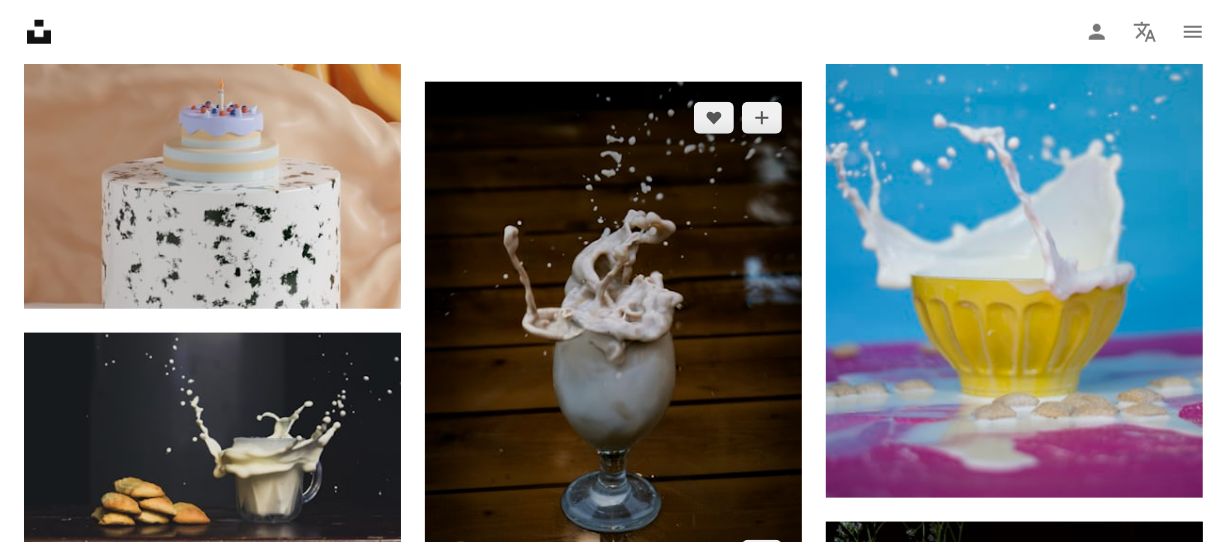 scroll, scrollTop: 1166, scrollLeft: 0, axis: vertical 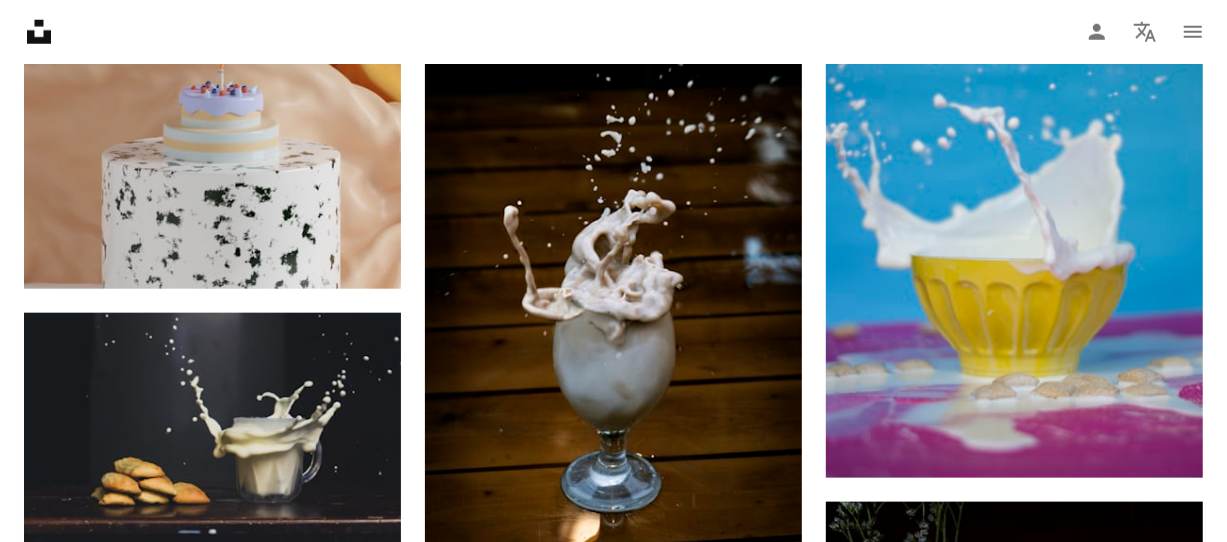 click on "Unsplash logo Unsplash Home A photo Pen Tool A compass A stack of folders Download Person Localization icon navigation menu" at bounding box center (613, 32) 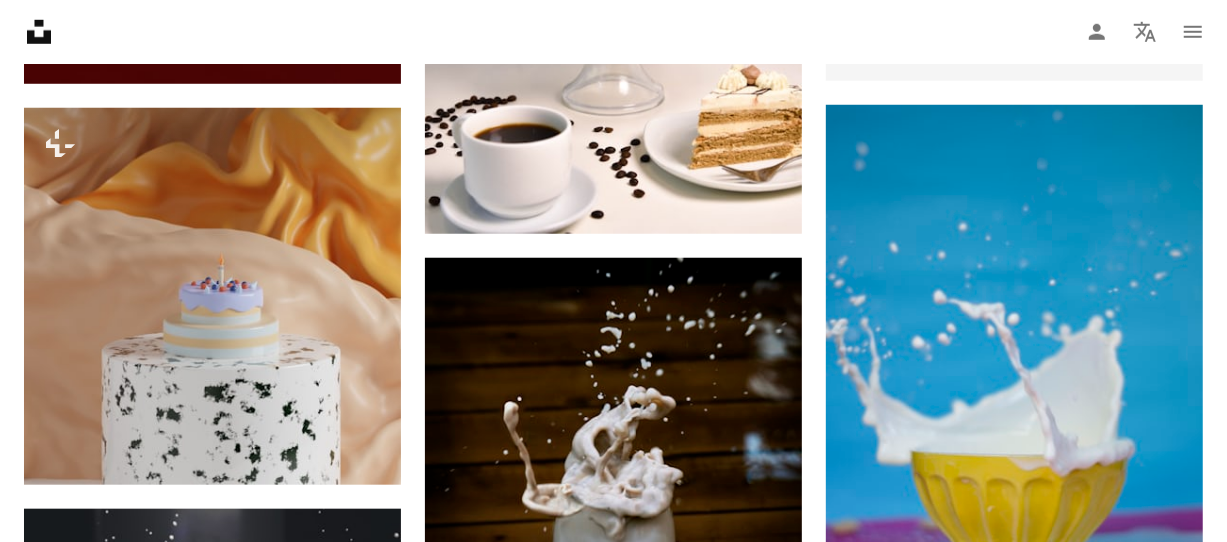 scroll, scrollTop: 0, scrollLeft: 0, axis: both 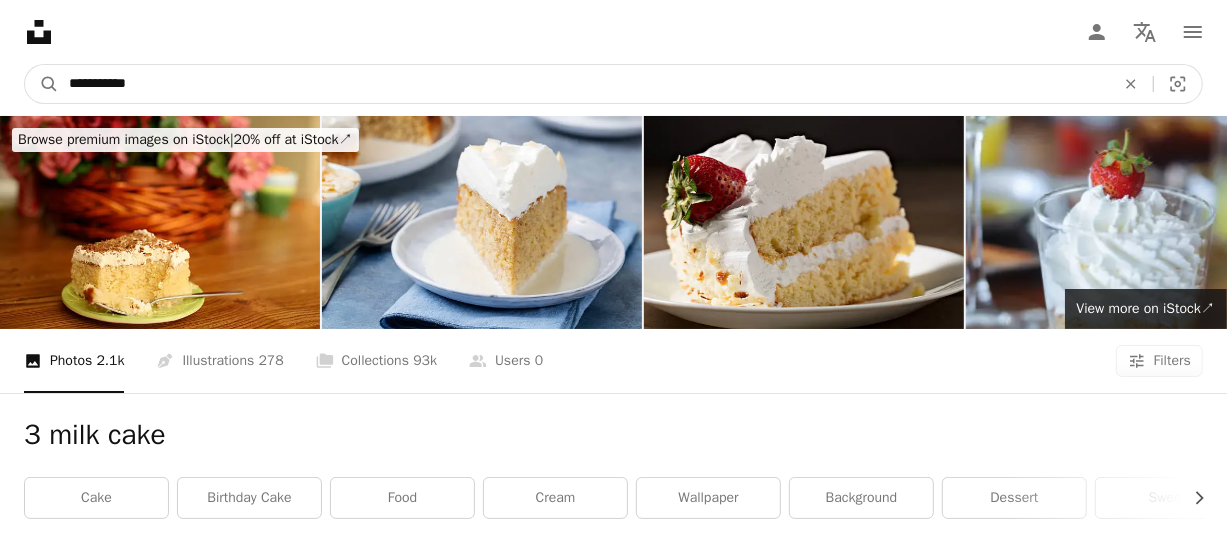 drag, startPoint x: 153, startPoint y: 86, endPoint x: 0, endPoint y: 94, distance: 153.20901 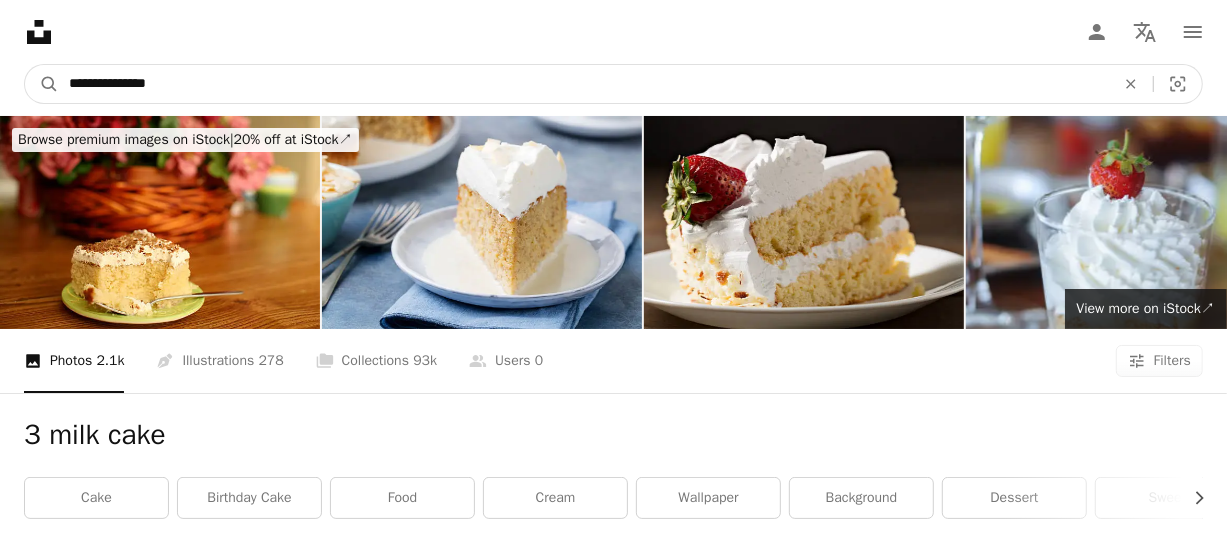 type on "**********" 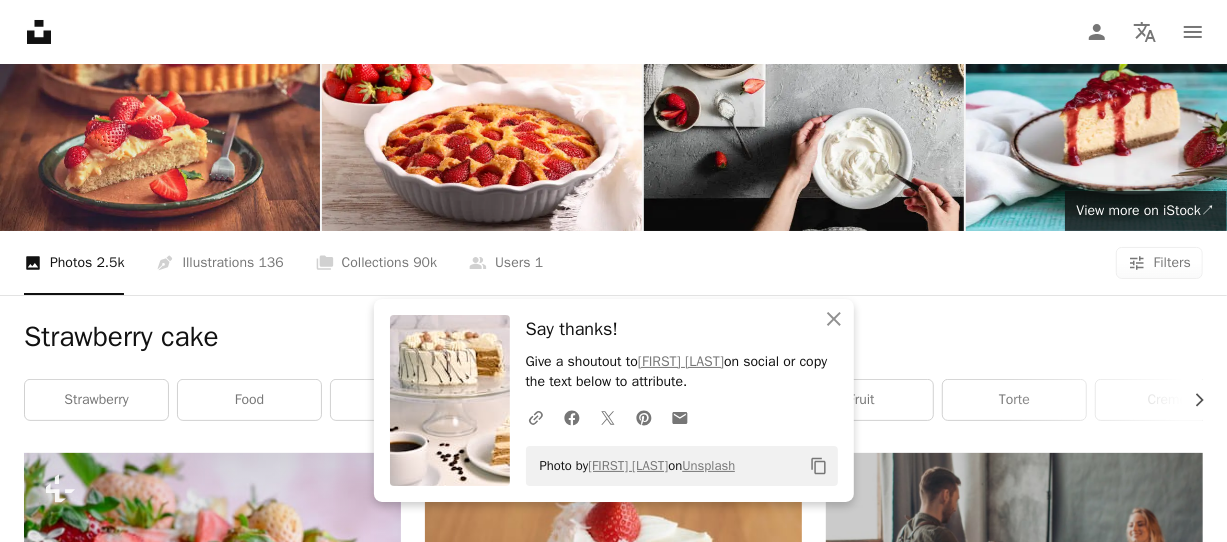 scroll, scrollTop: 166, scrollLeft: 0, axis: vertical 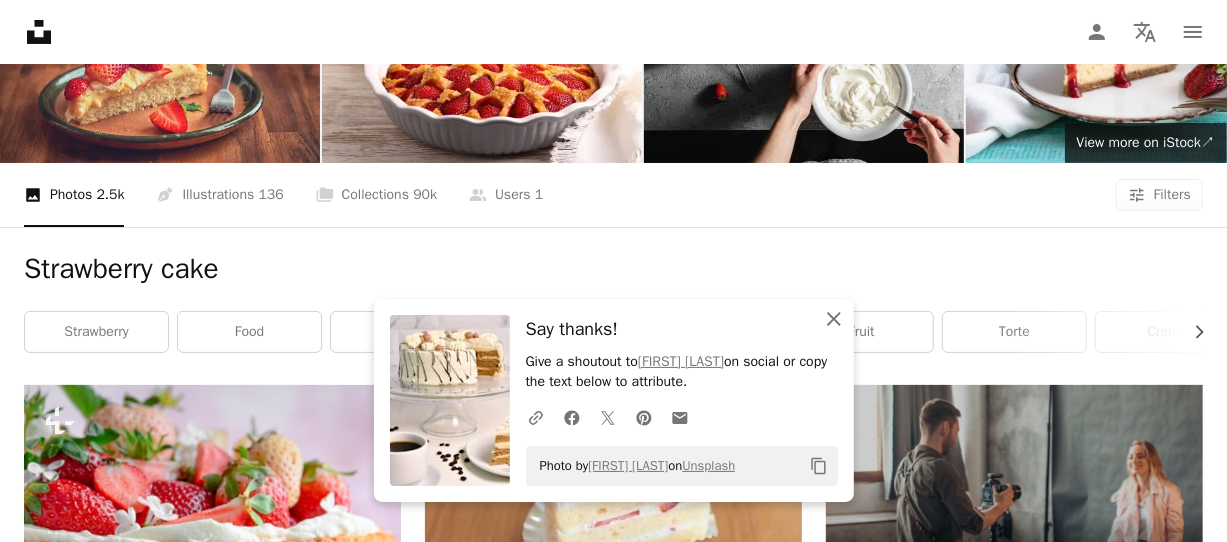 click on "An X shape" 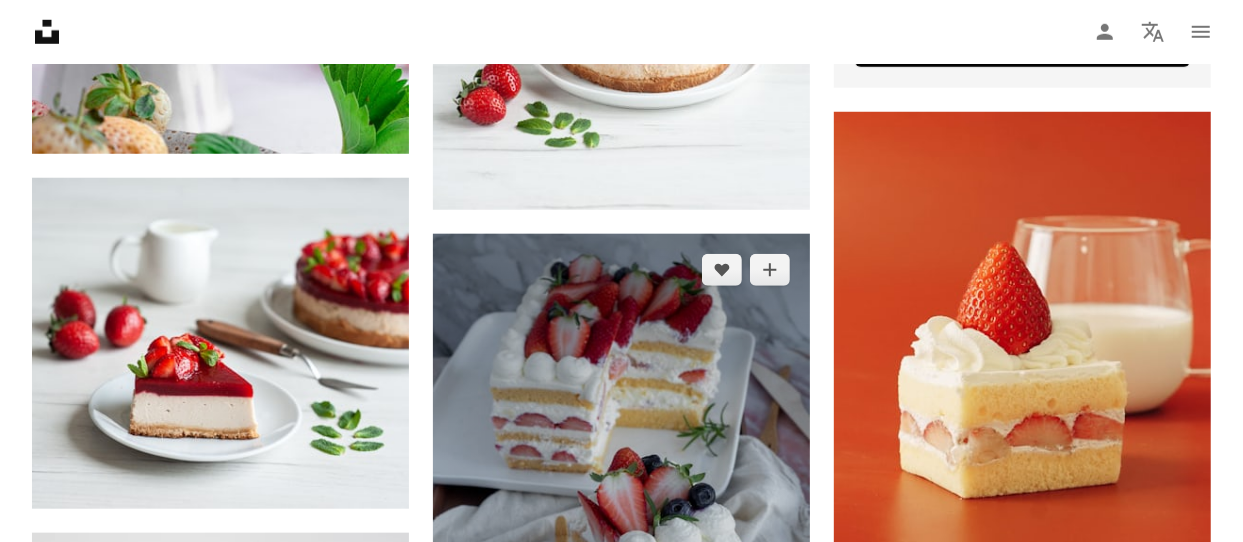 scroll, scrollTop: 1000, scrollLeft: 0, axis: vertical 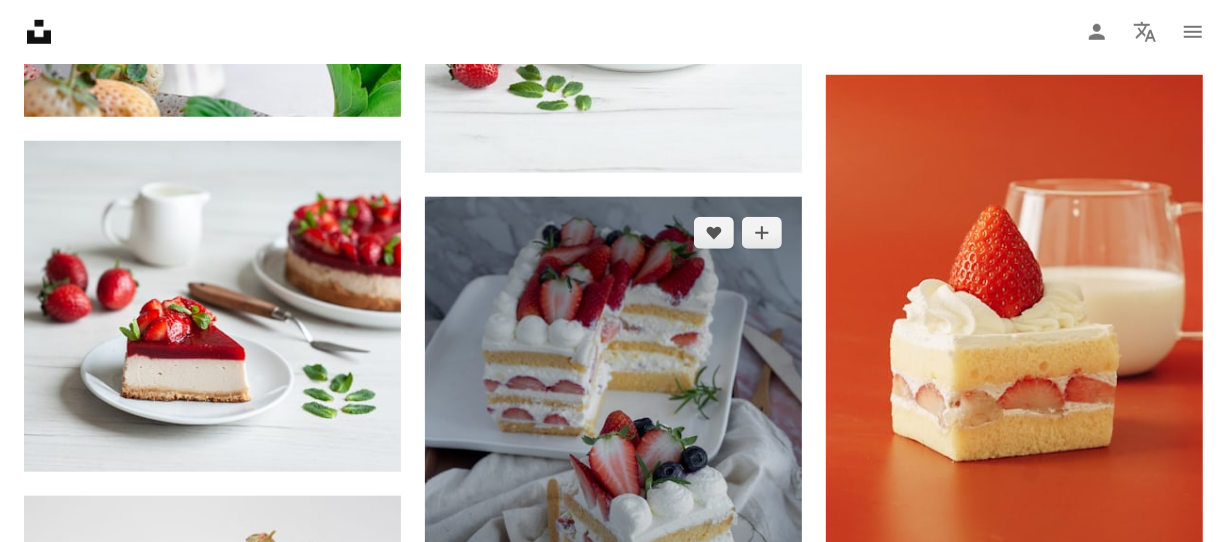 click at bounding box center (613, 448) 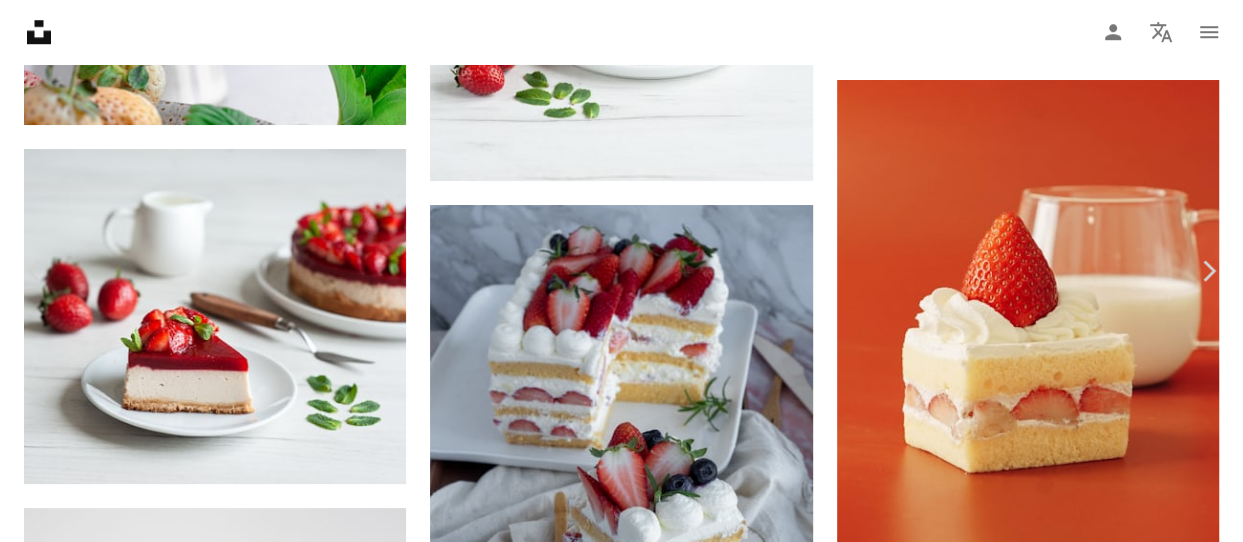 click on "Download free" at bounding box center [1044, 3949] 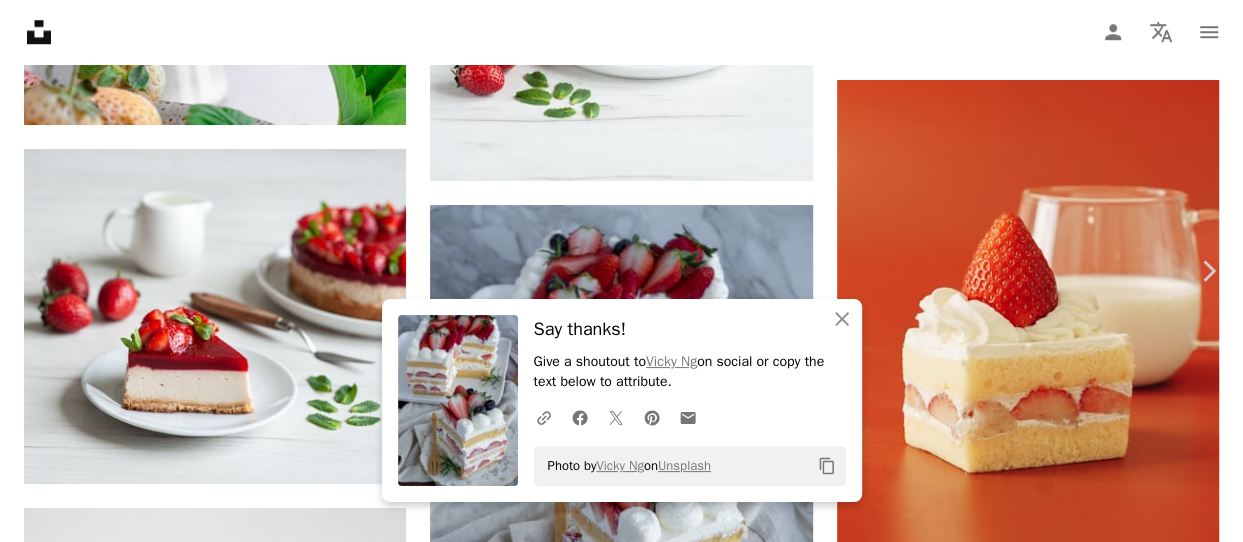 click on "**********" at bounding box center [621, 1451] 